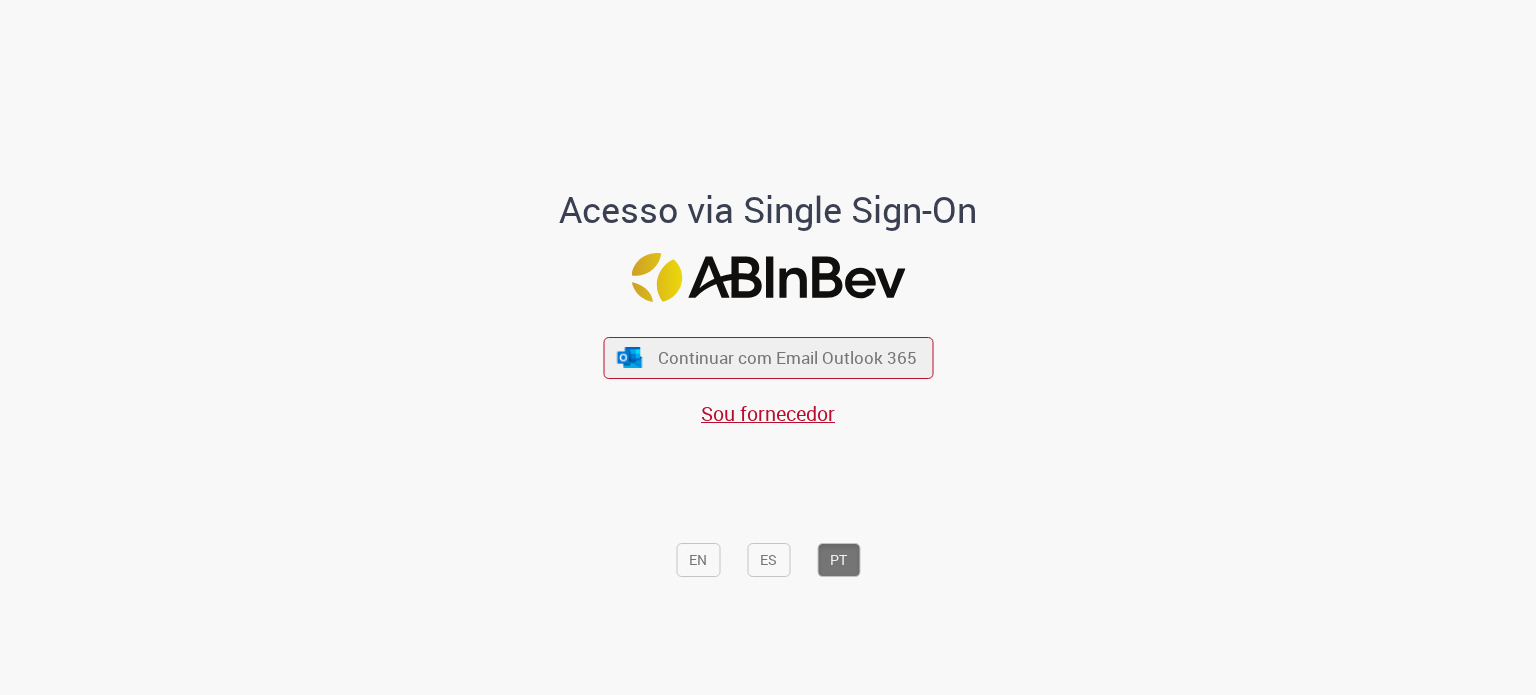 scroll, scrollTop: 0, scrollLeft: 0, axis: both 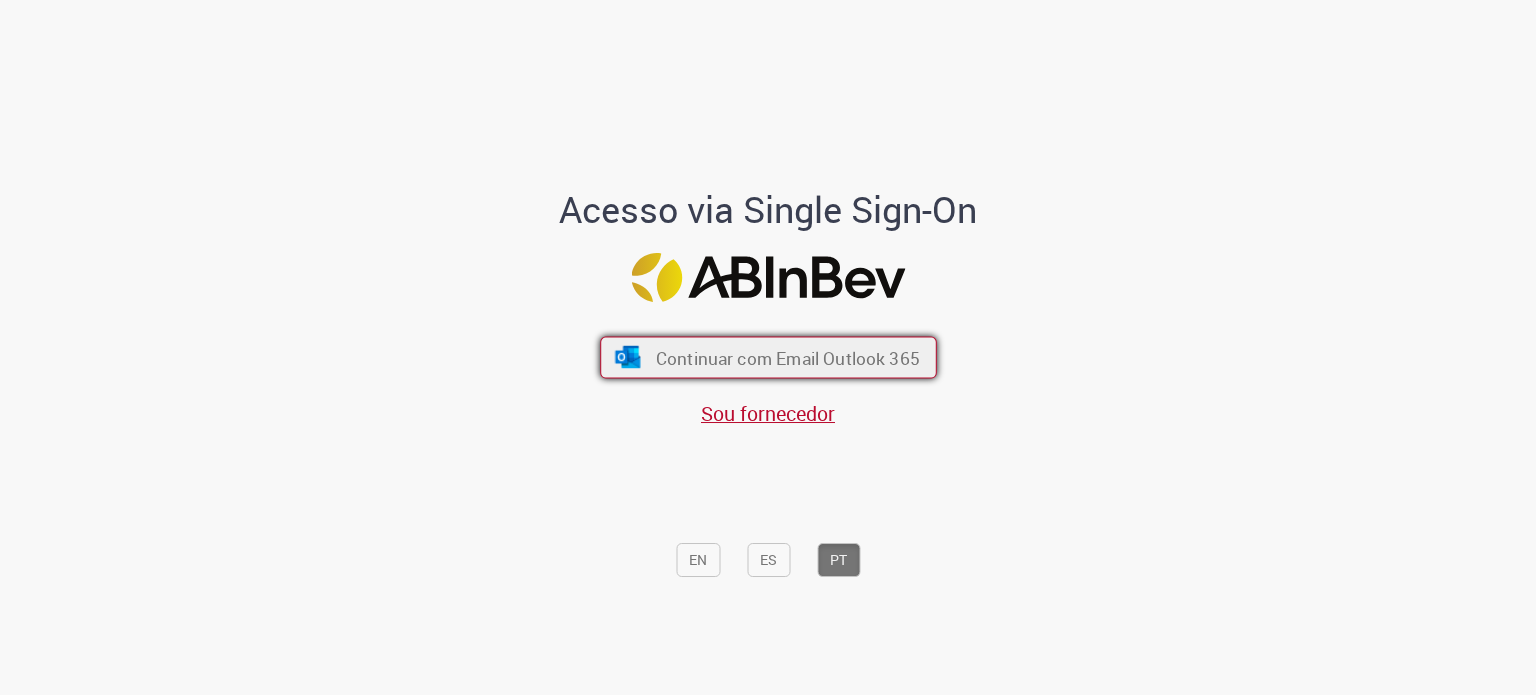 click on "Continuar com Email Outlook 365" at bounding box center (787, 357) 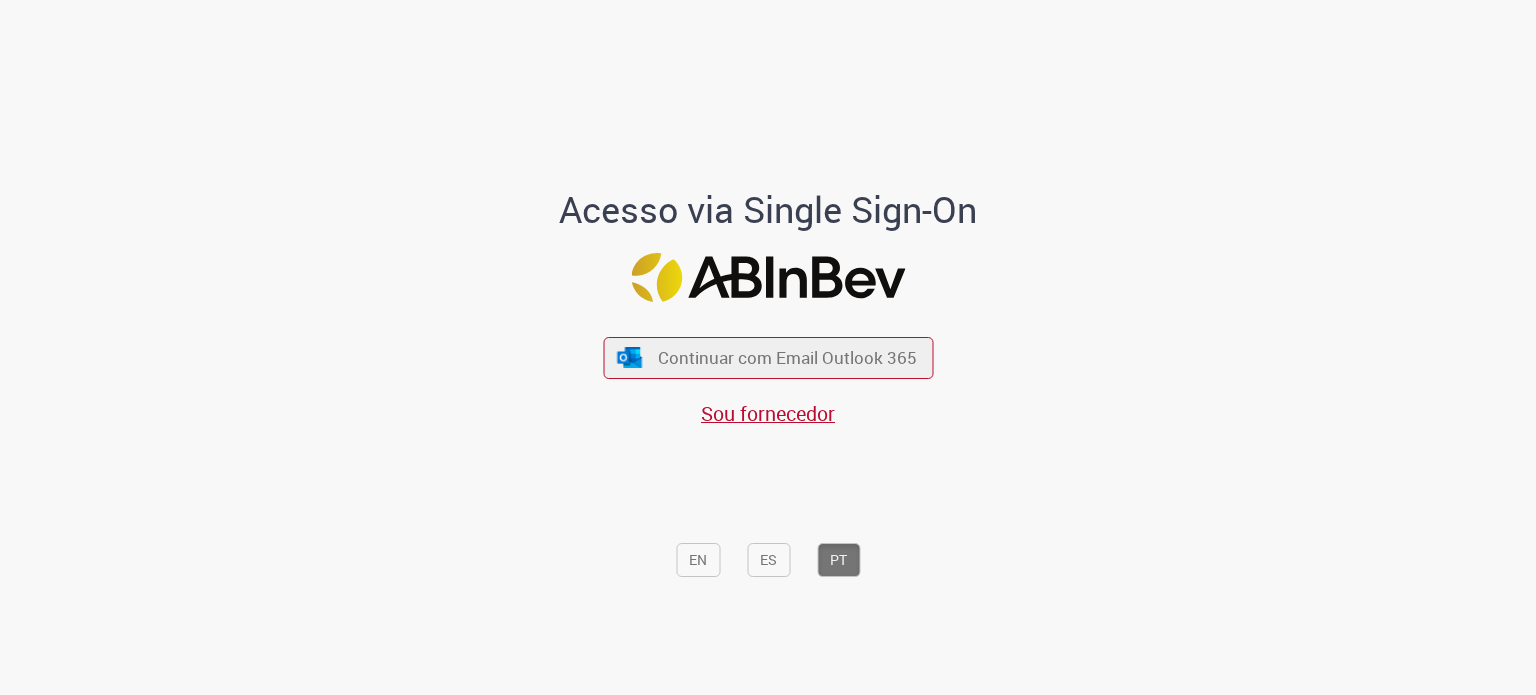 scroll, scrollTop: 0, scrollLeft: 0, axis: both 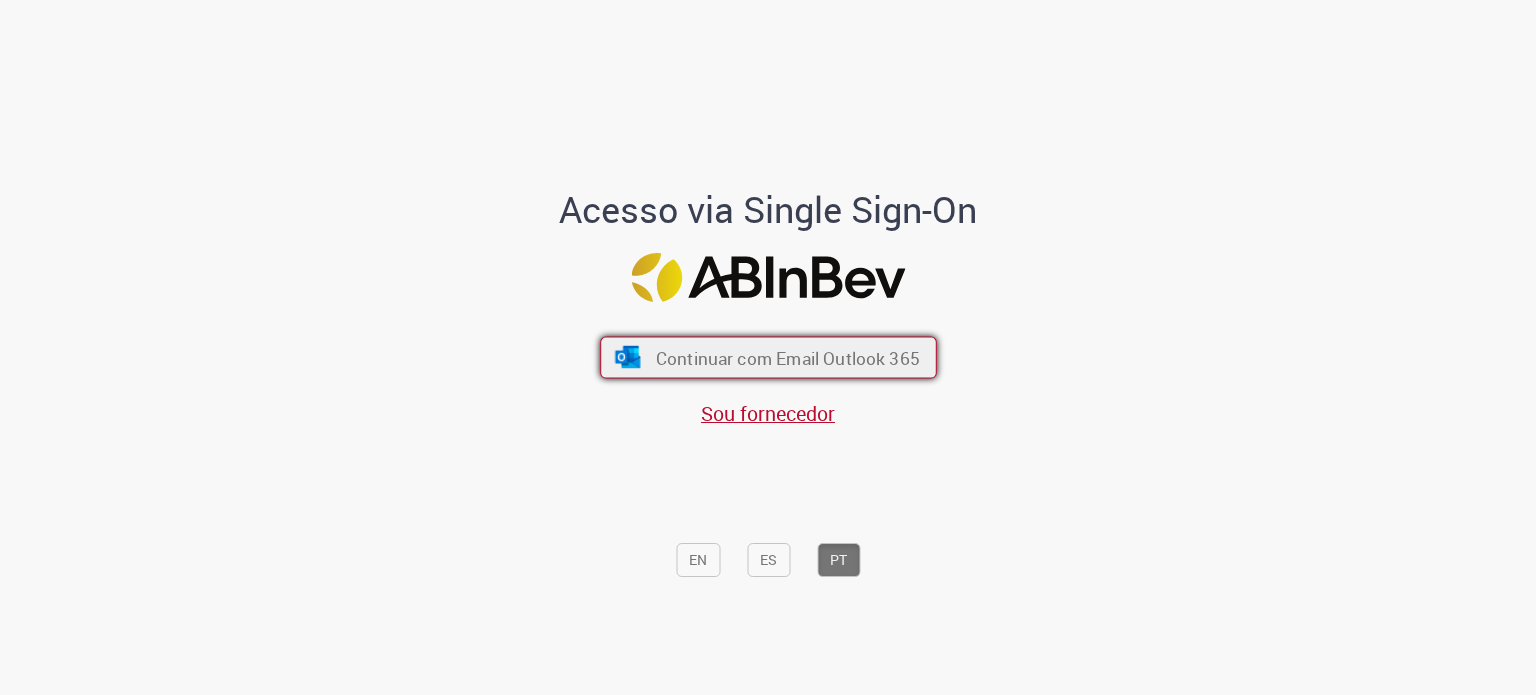 click on "Continuar com Email Outlook 365" at bounding box center [787, 357] 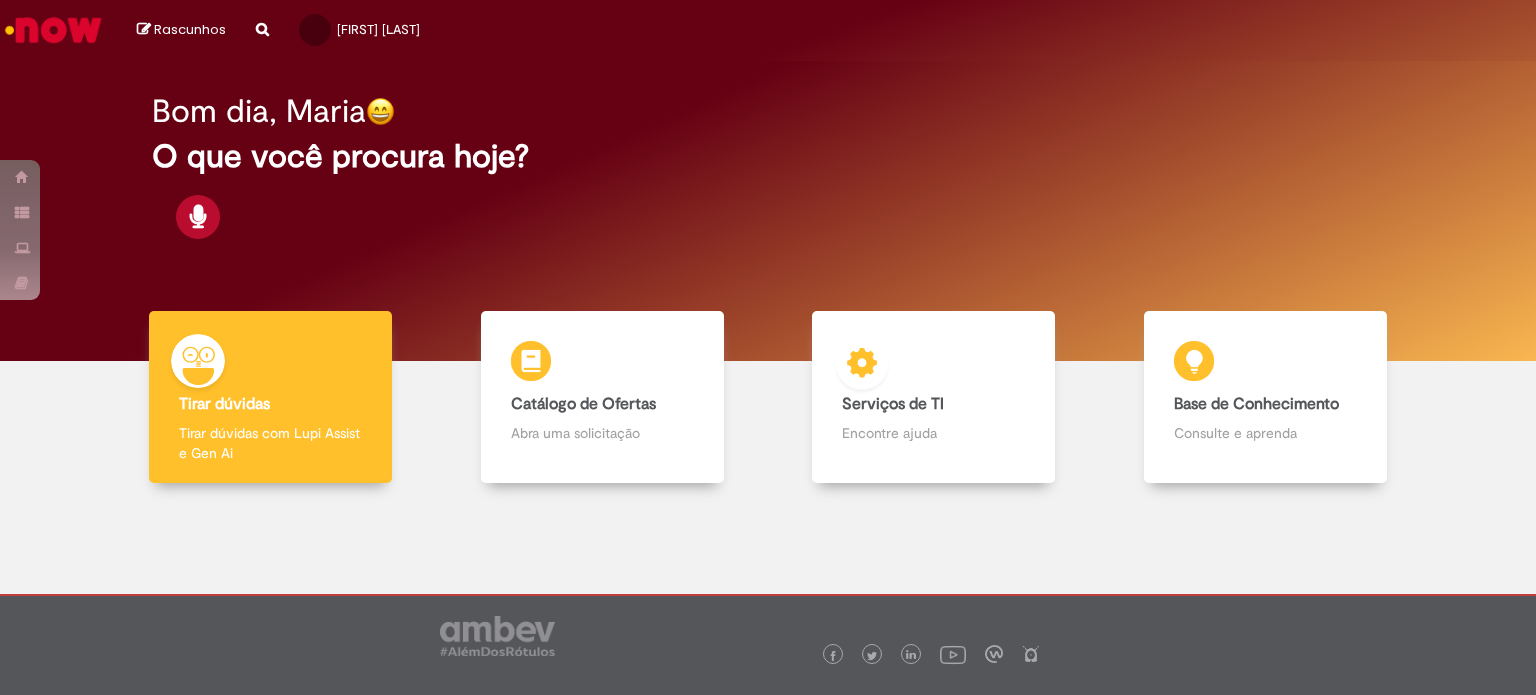 scroll, scrollTop: 0, scrollLeft: 0, axis: both 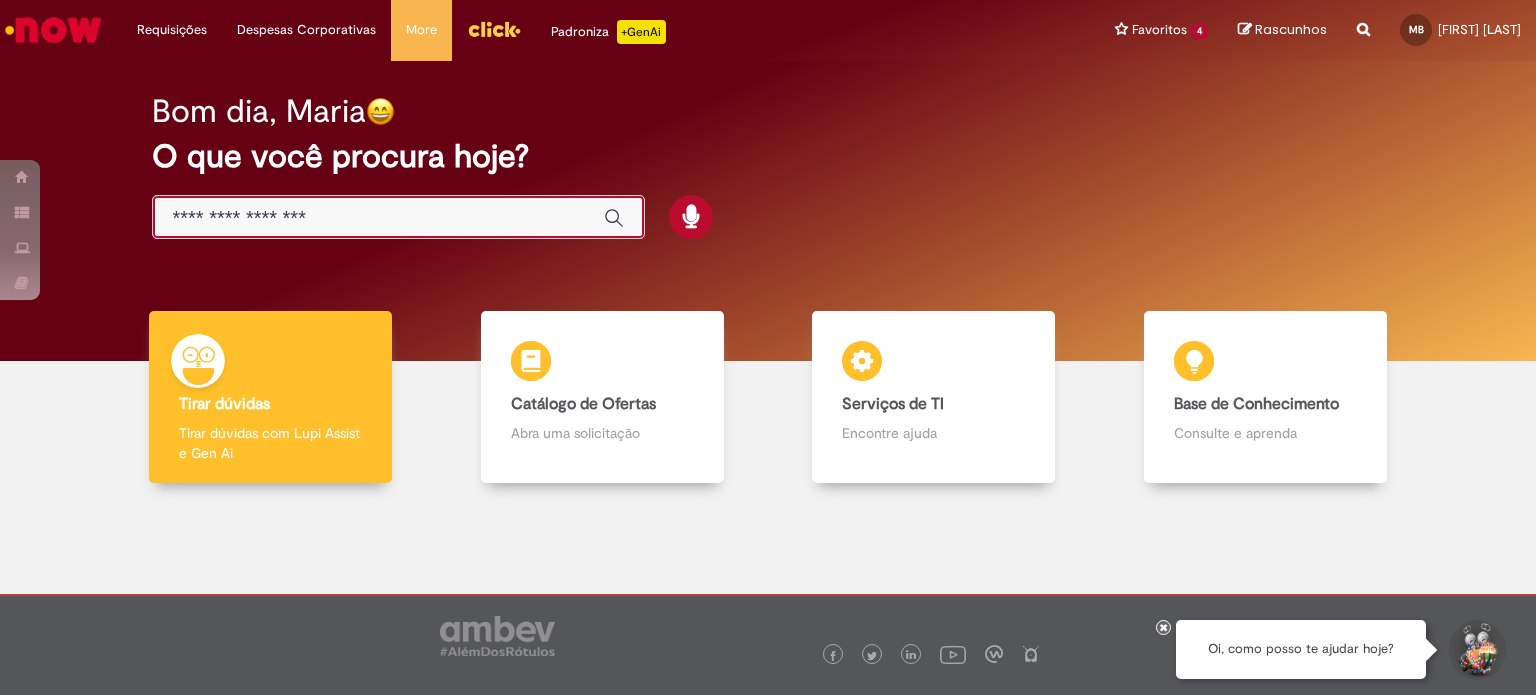 click at bounding box center (378, 218) 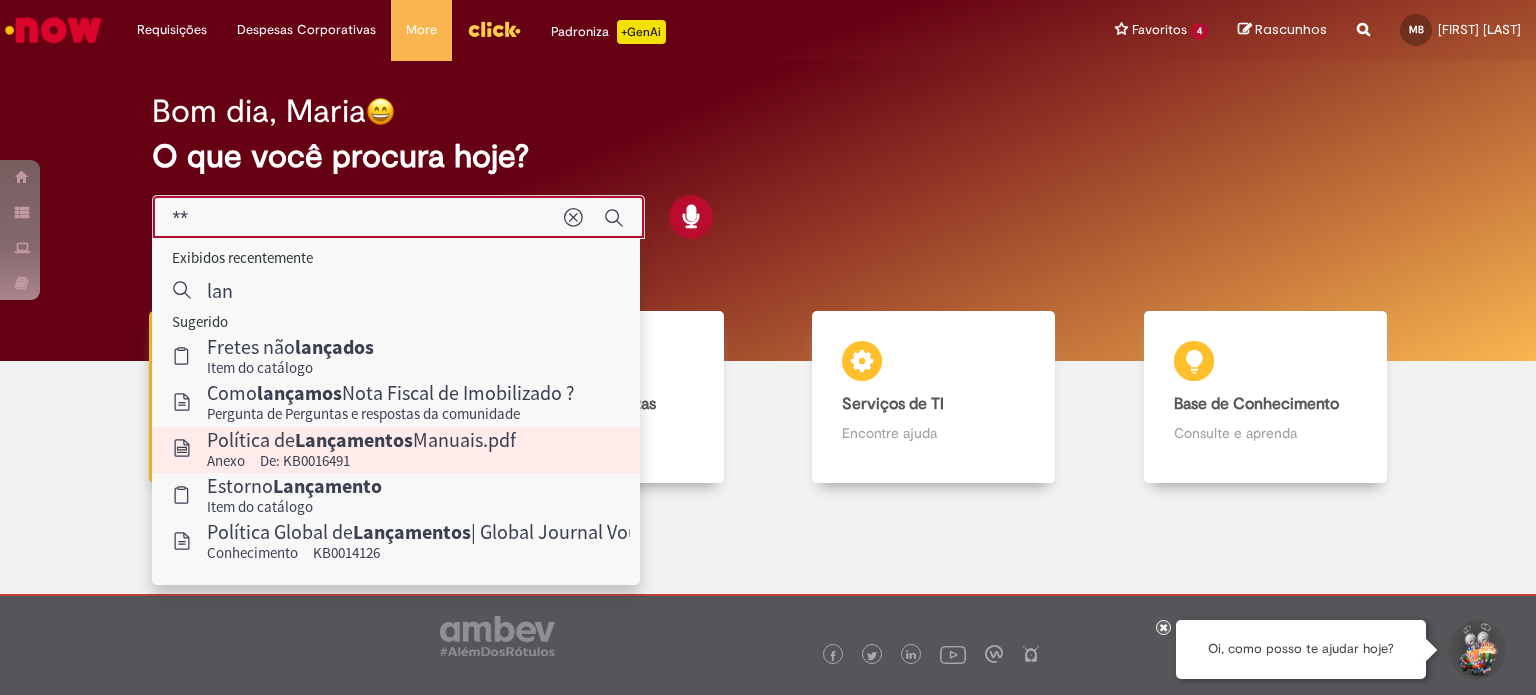 type on "*" 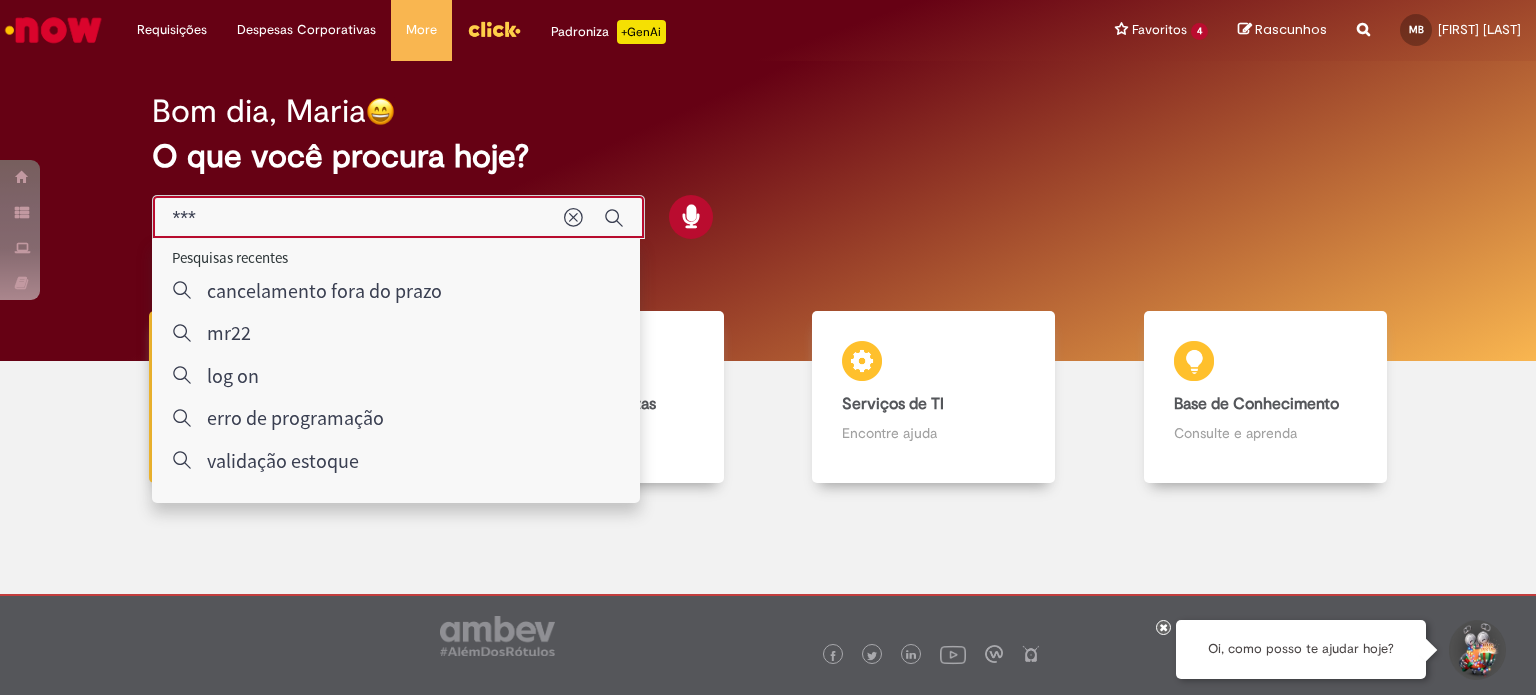 type on "****" 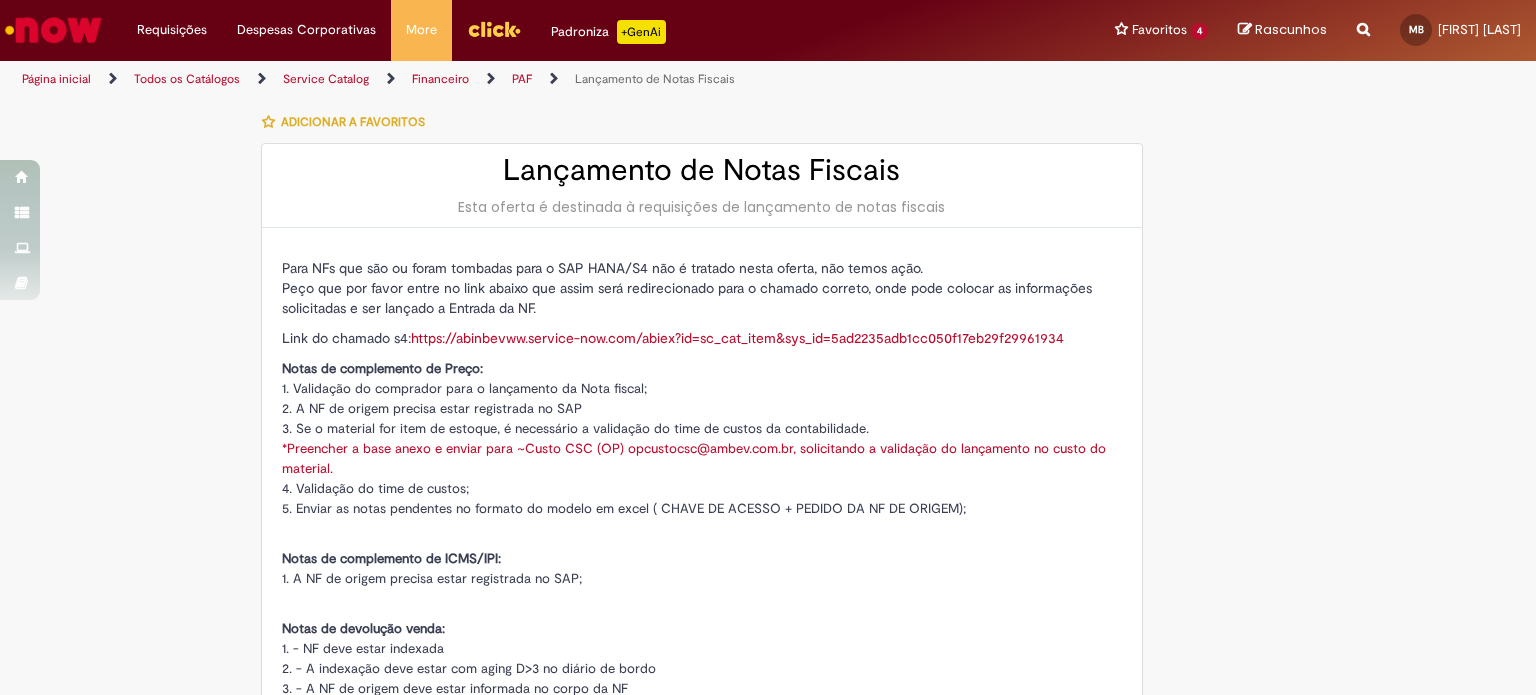 type on "********" 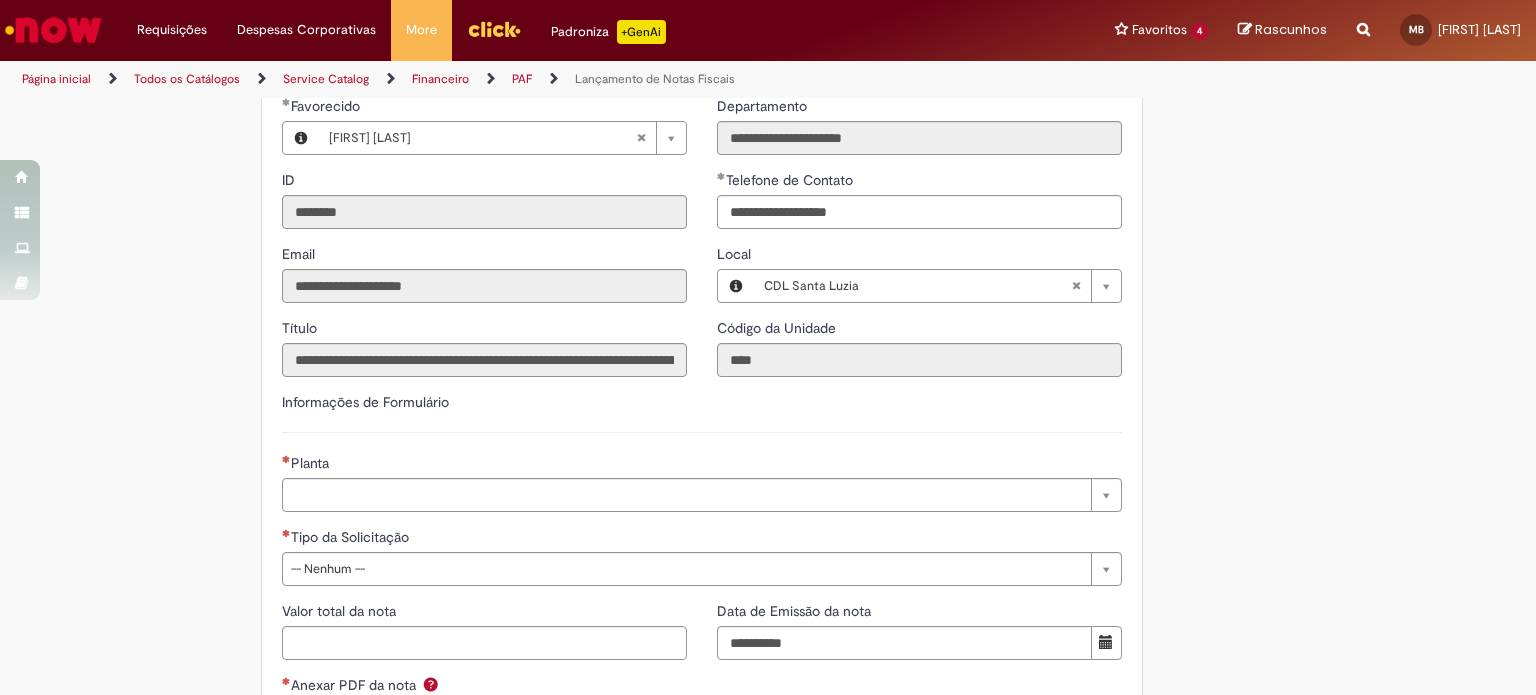 scroll, scrollTop: 964, scrollLeft: 0, axis: vertical 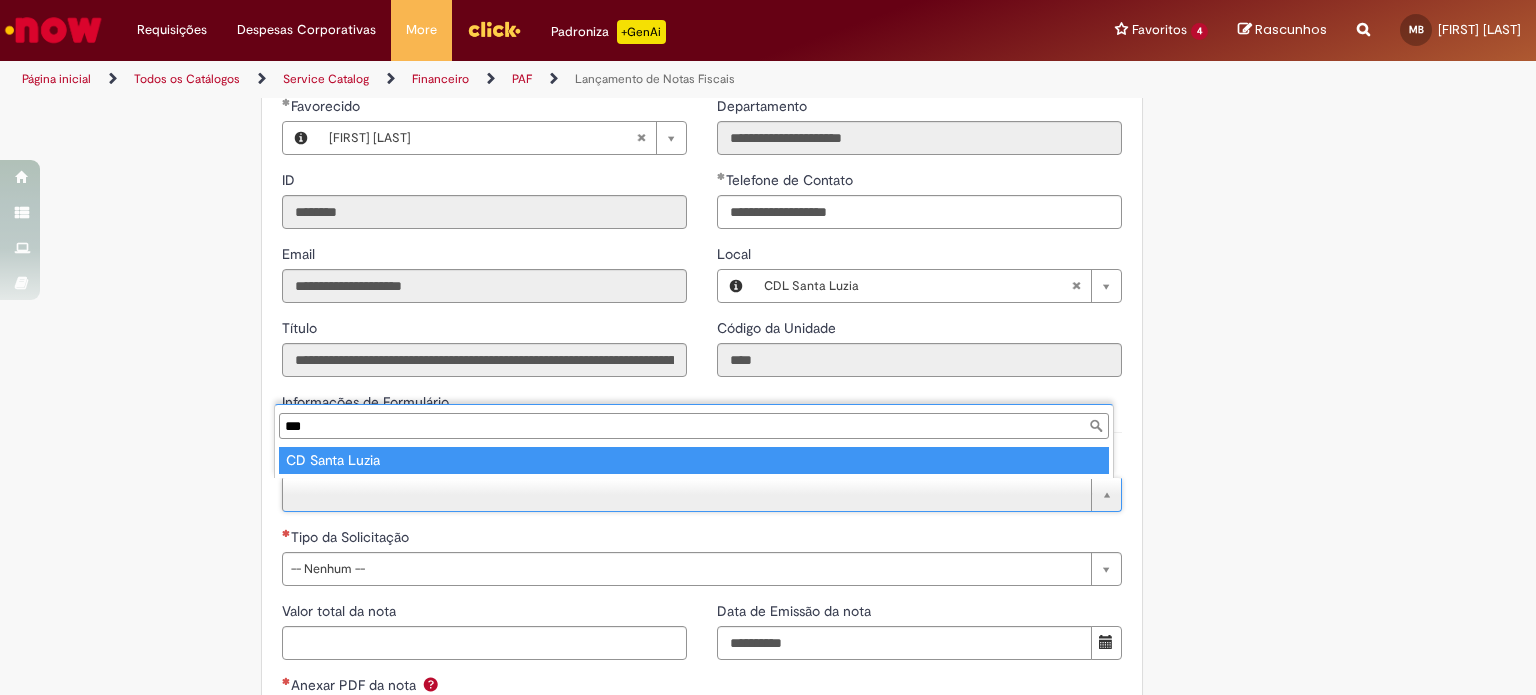 type on "***" 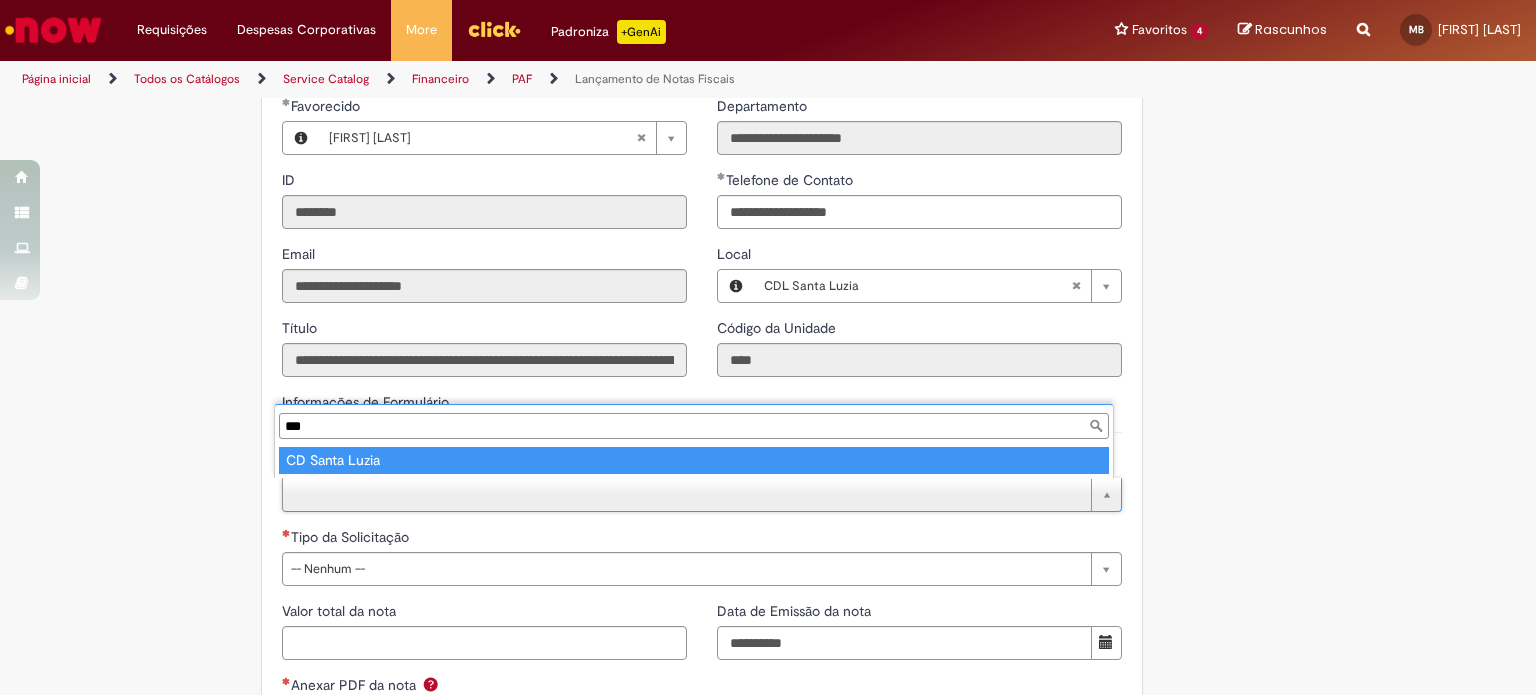 type on "**********" 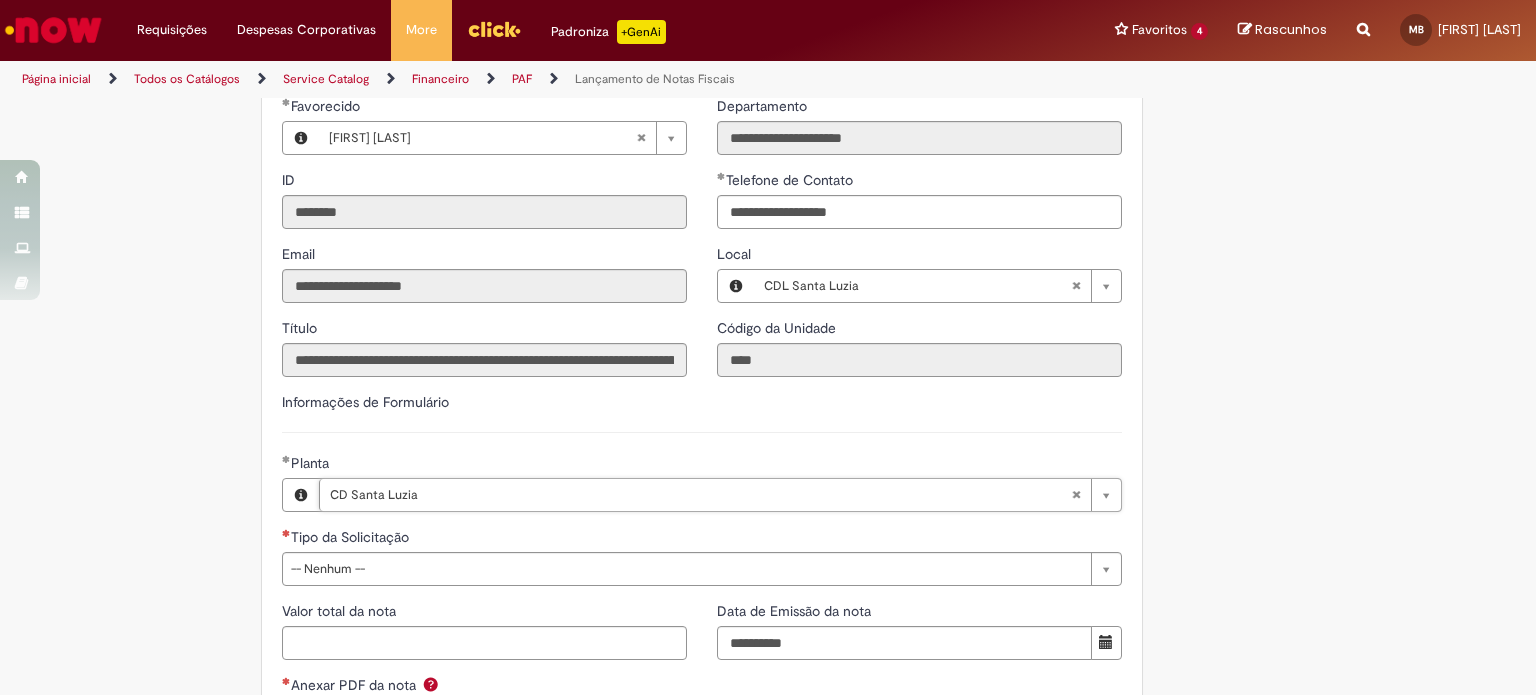 scroll, scrollTop: 1096, scrollLeft: 0, axis: vertical 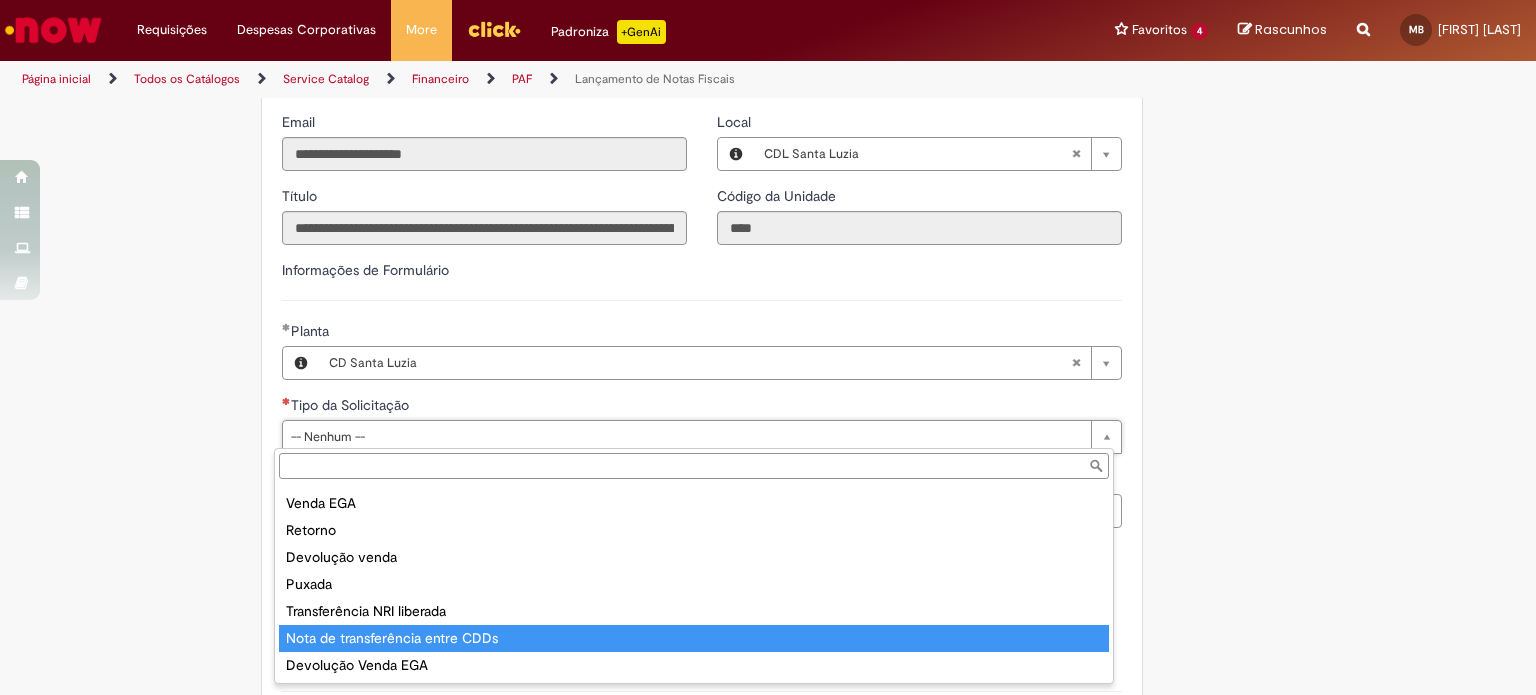 type on "**********" 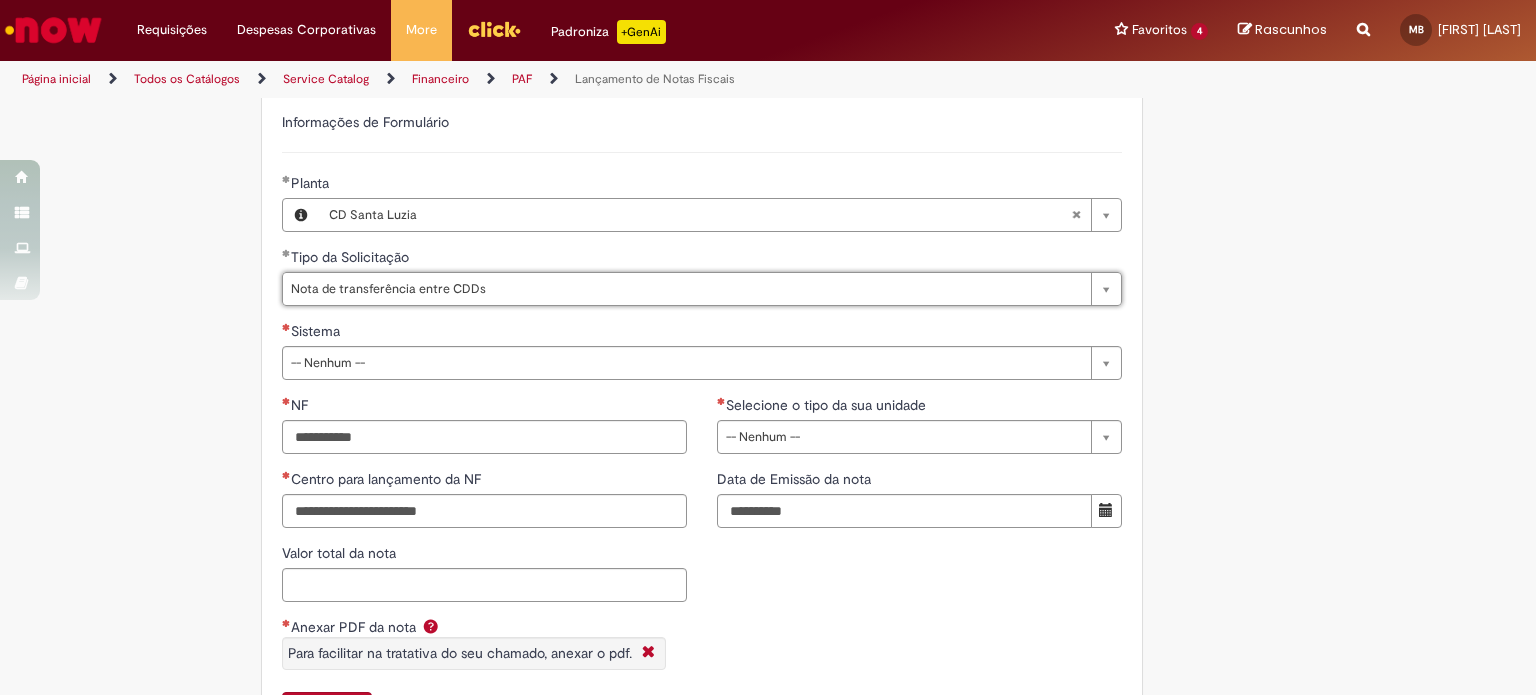 scroll, scrollTop: 1244, scrollLeft: 0, axis: vertical 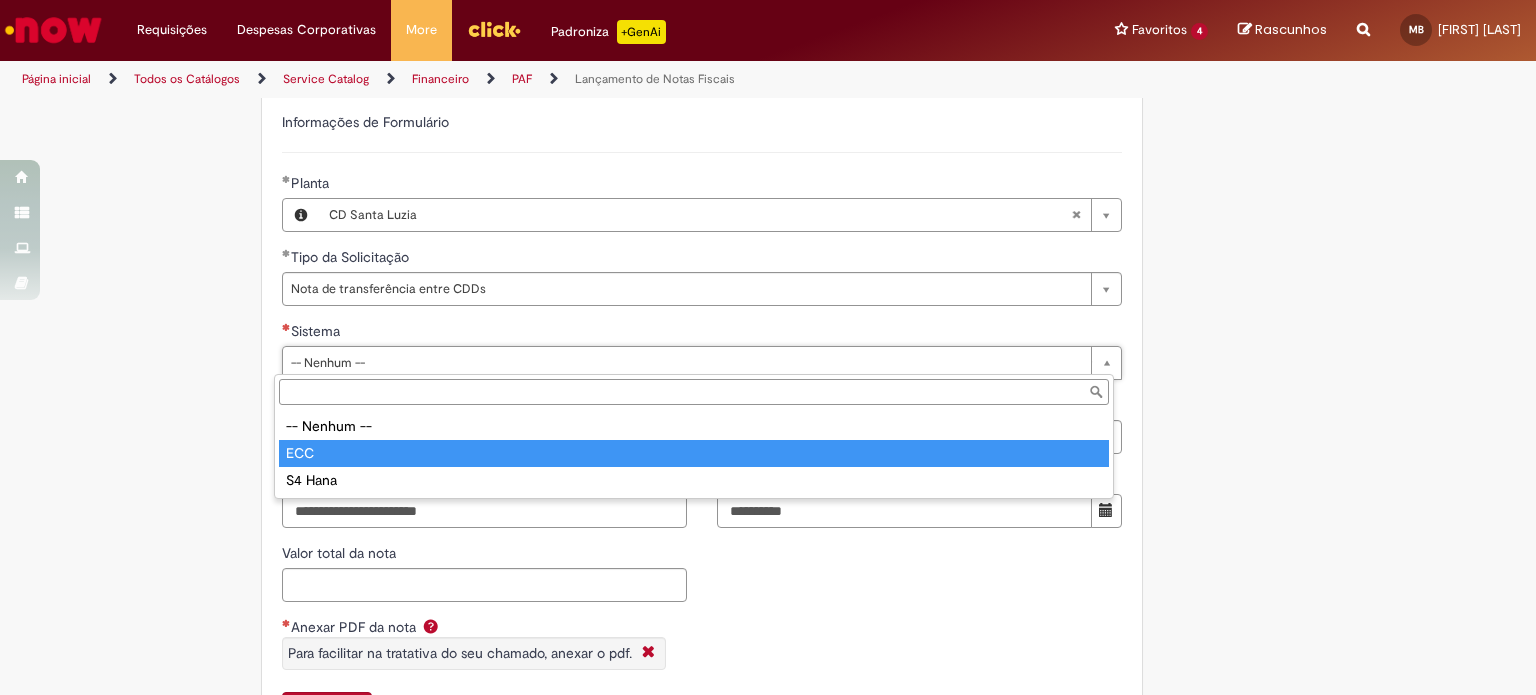 type on "***" 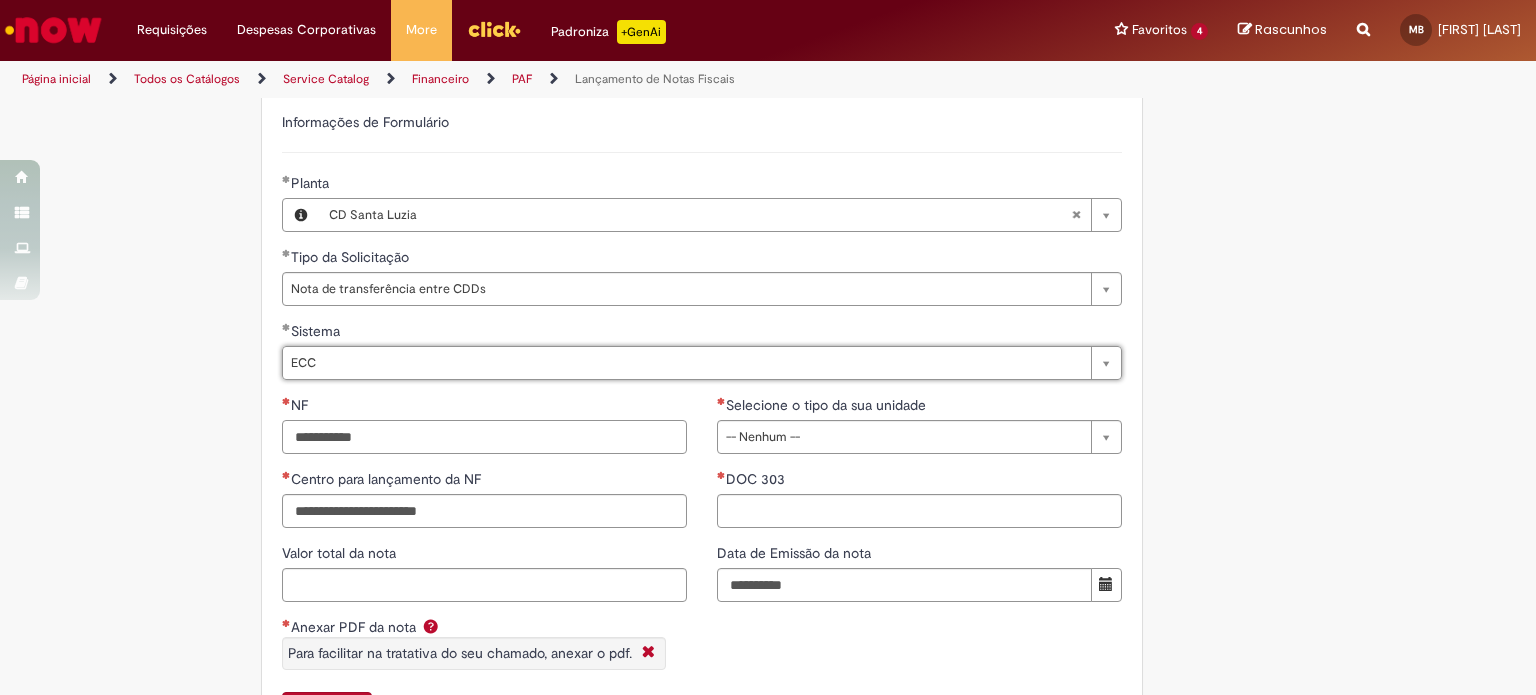 click on "NF" at bounding box center (484, 437) 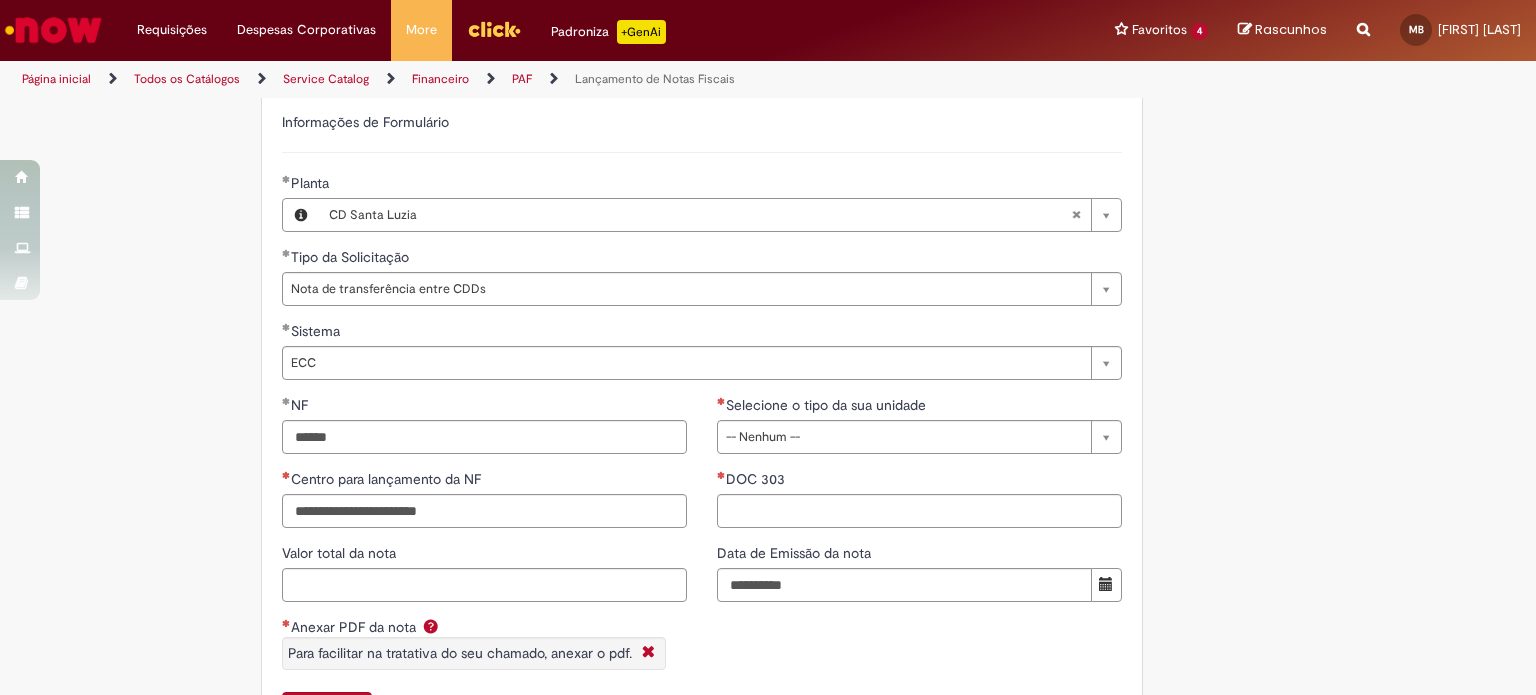type on "*********" 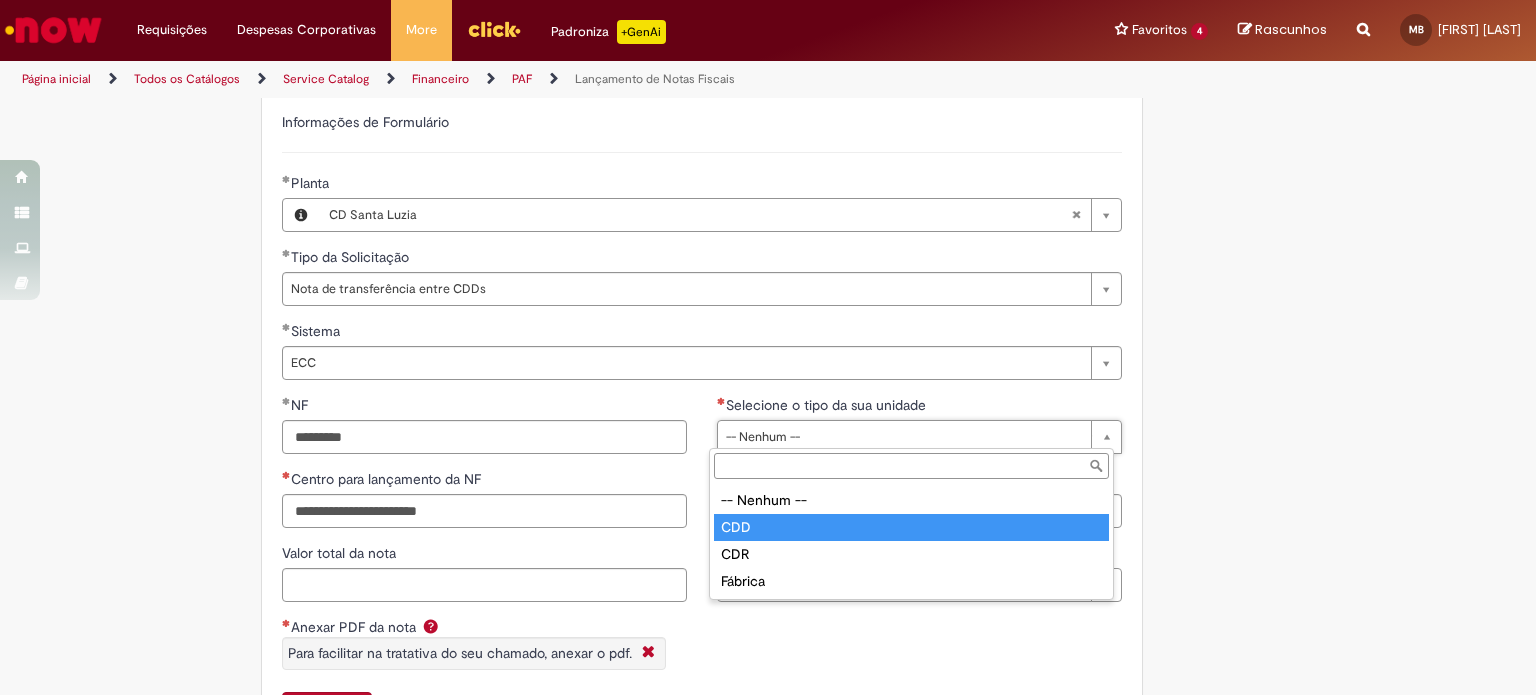 type on "***" 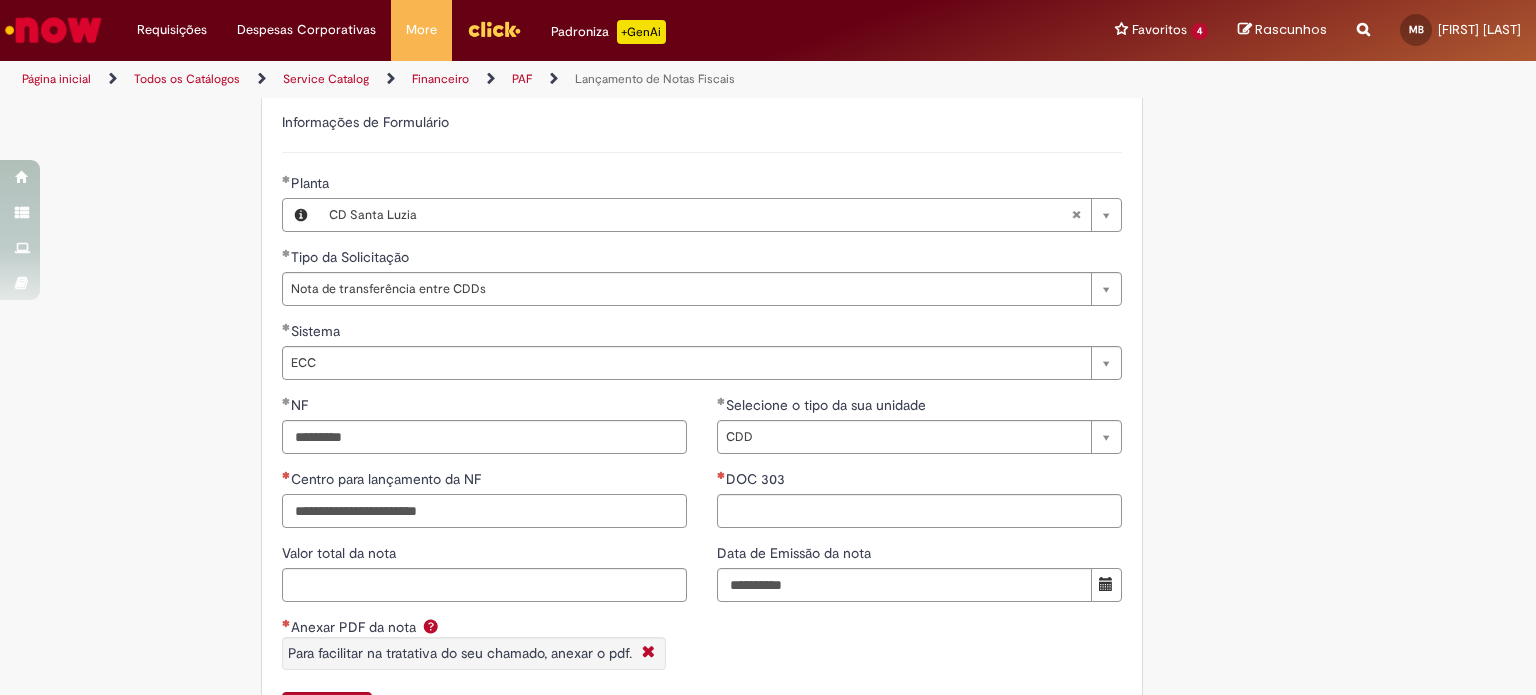 click on "Centro para lançamento da NF" at bounding box center (484, 511) 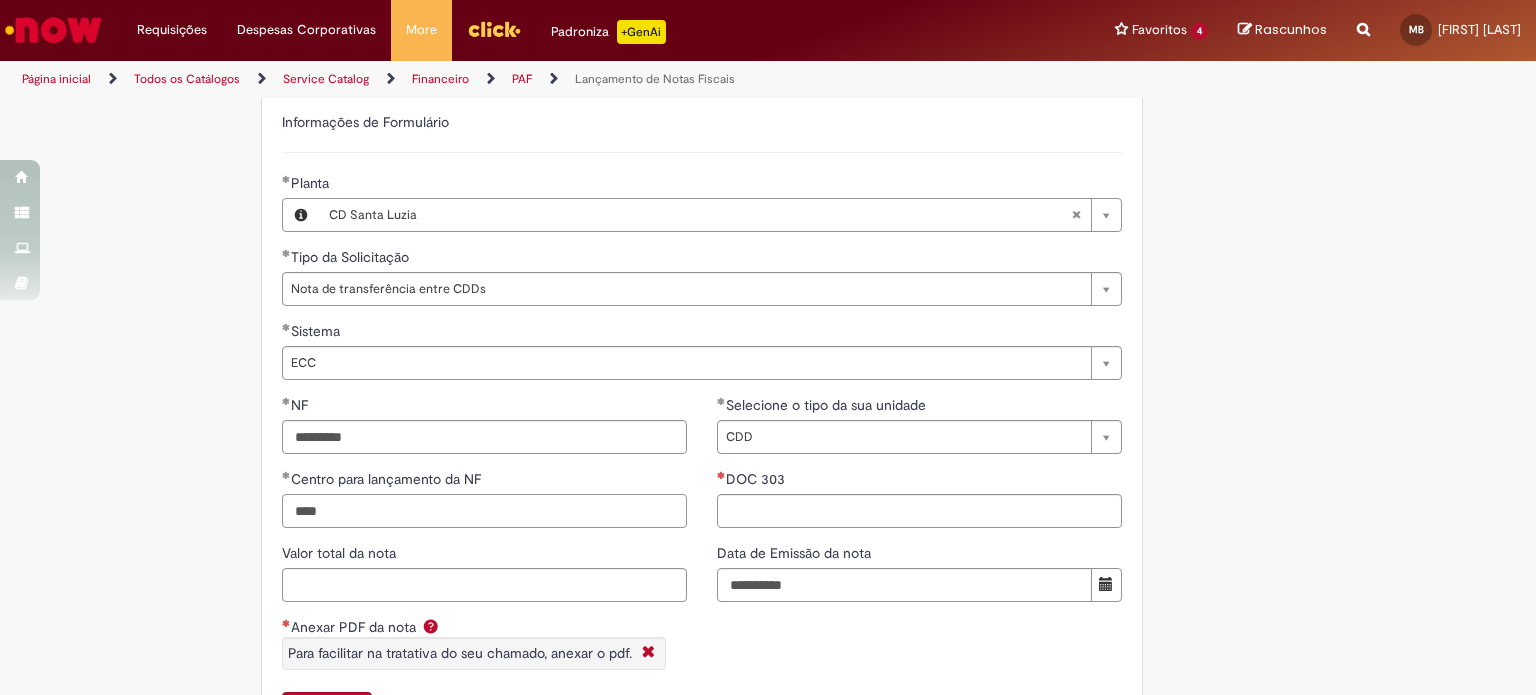 type on "****" 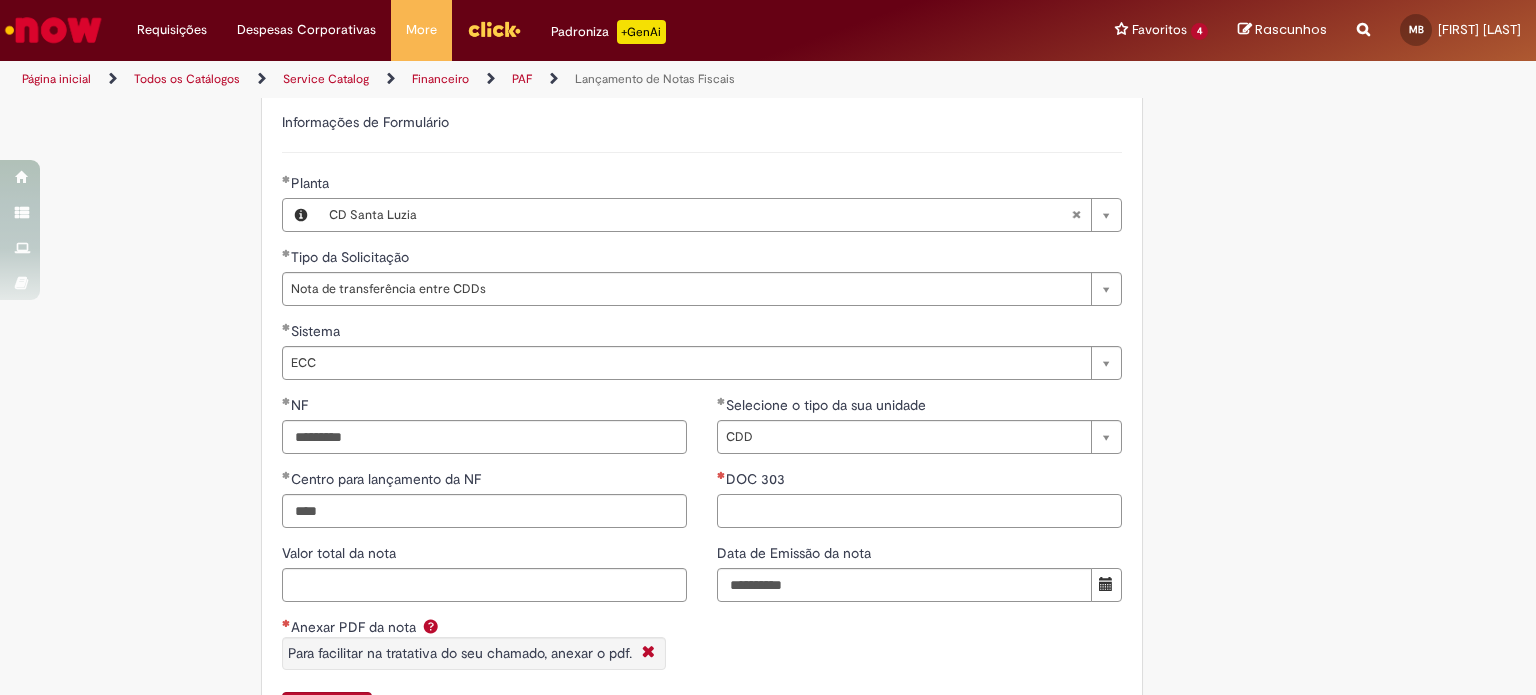 click on "DOC 303" at bounding box center (919, 511) 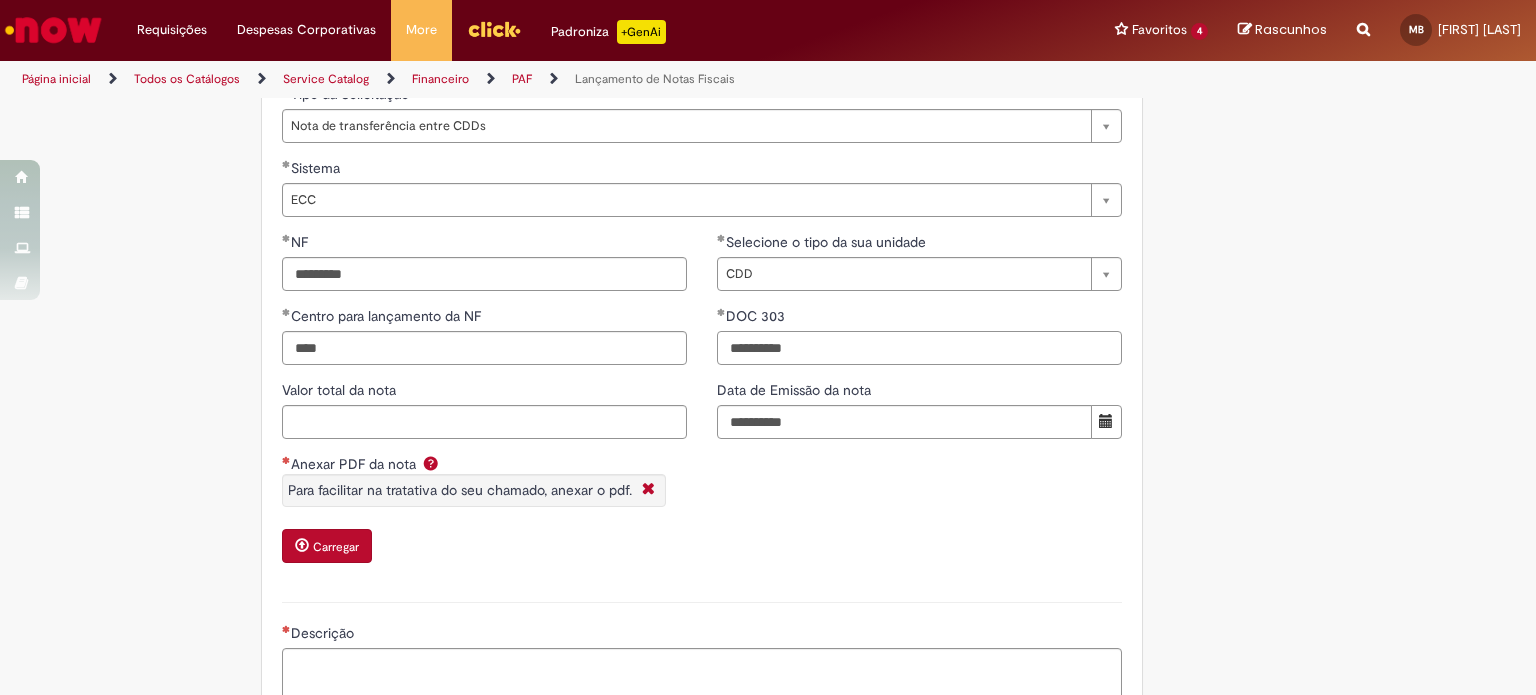 scroll, scrollTop: 1408, scrollLeft: 0, axis: vertical 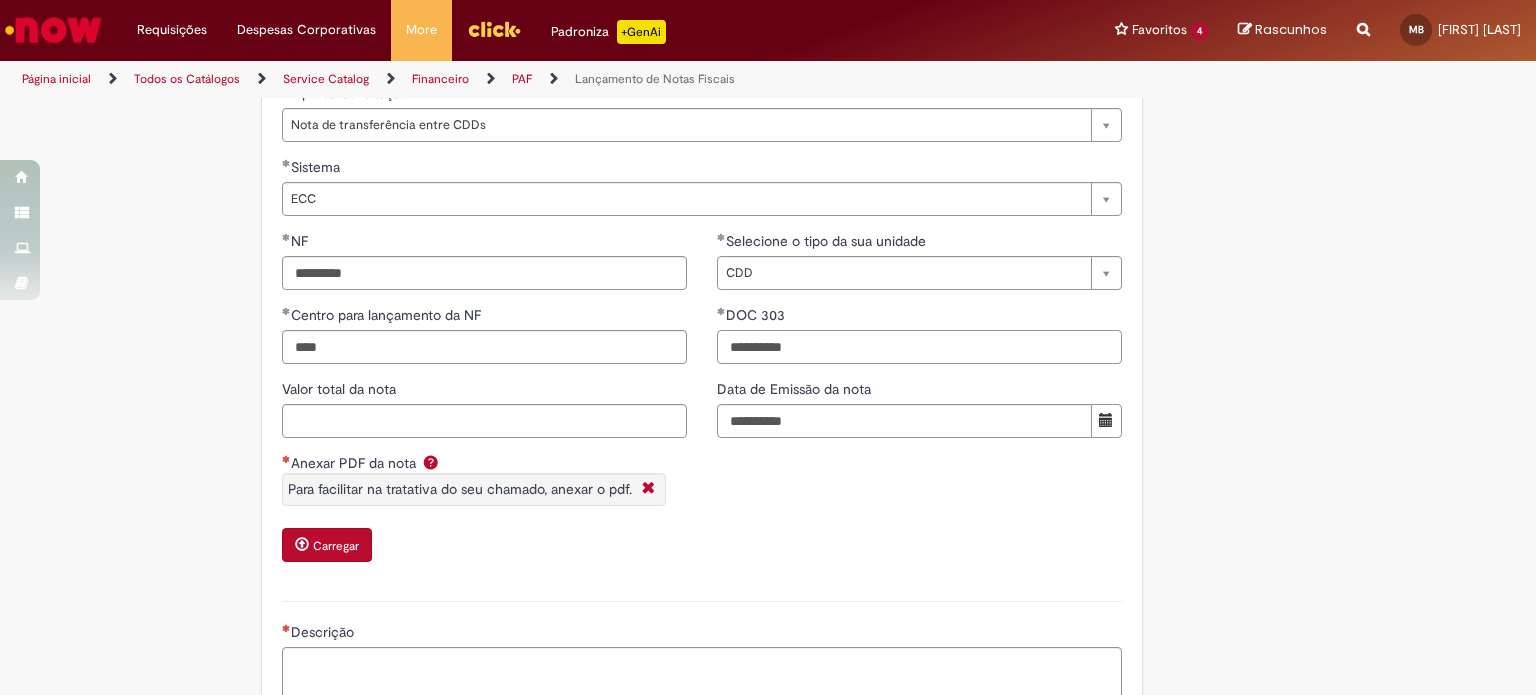 type on "**********" 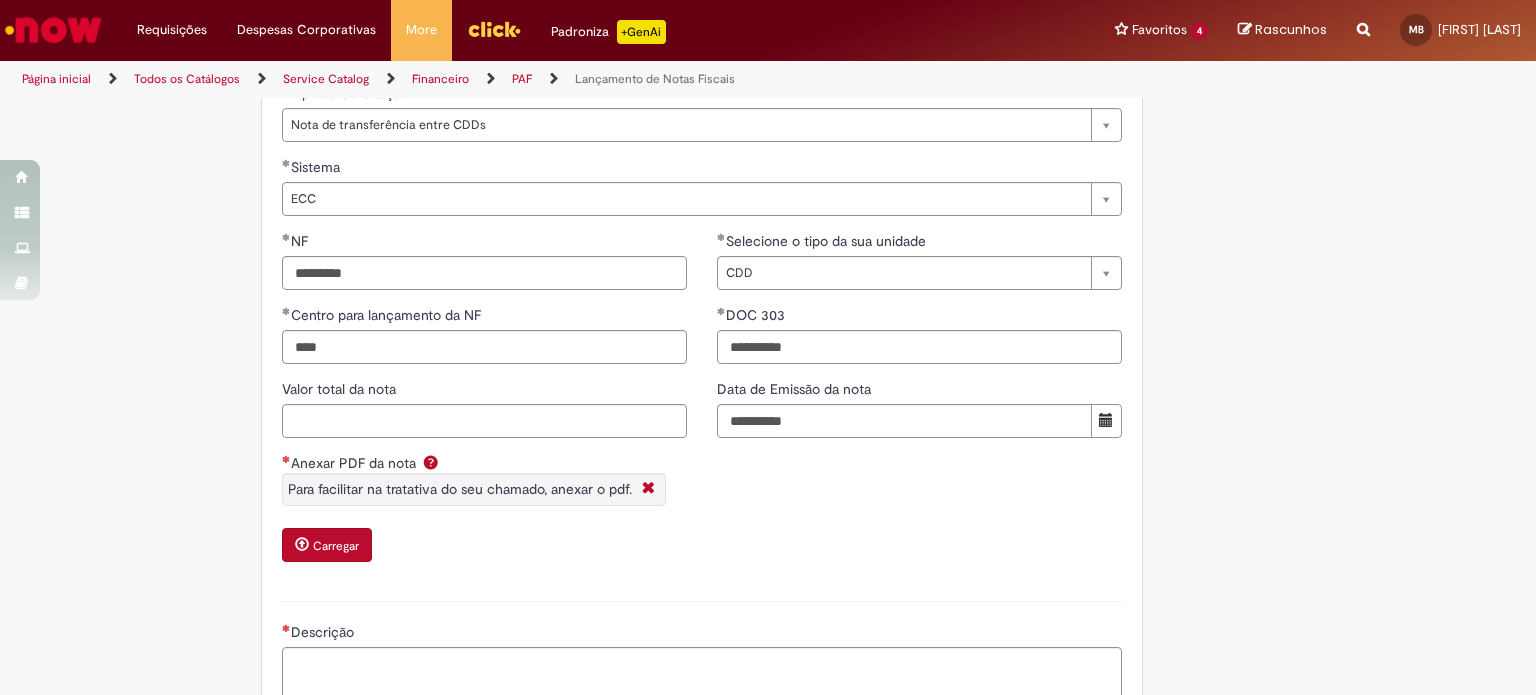 click on "Carregar" at bounding box center (336, 546) 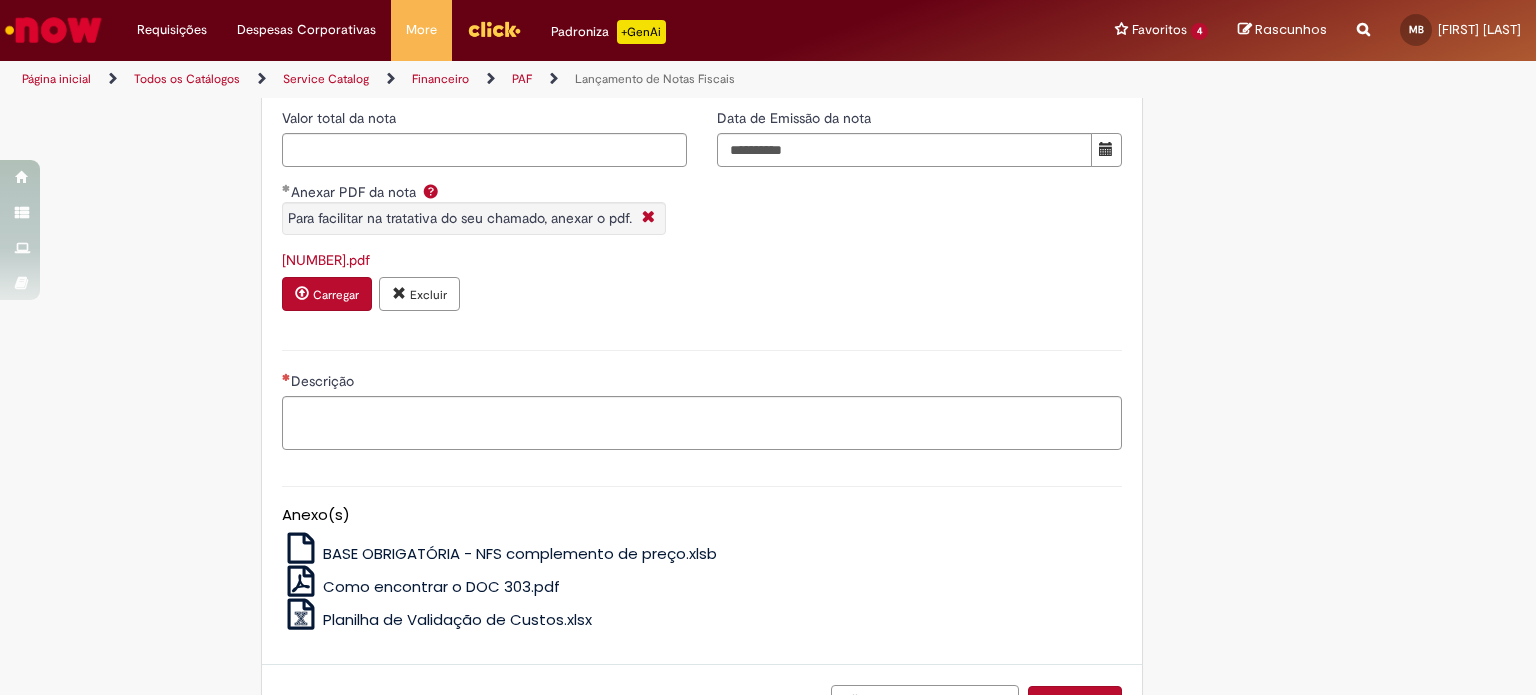 scroll, scrollTop: 1682, scrollLeft: 0, axis: vertical 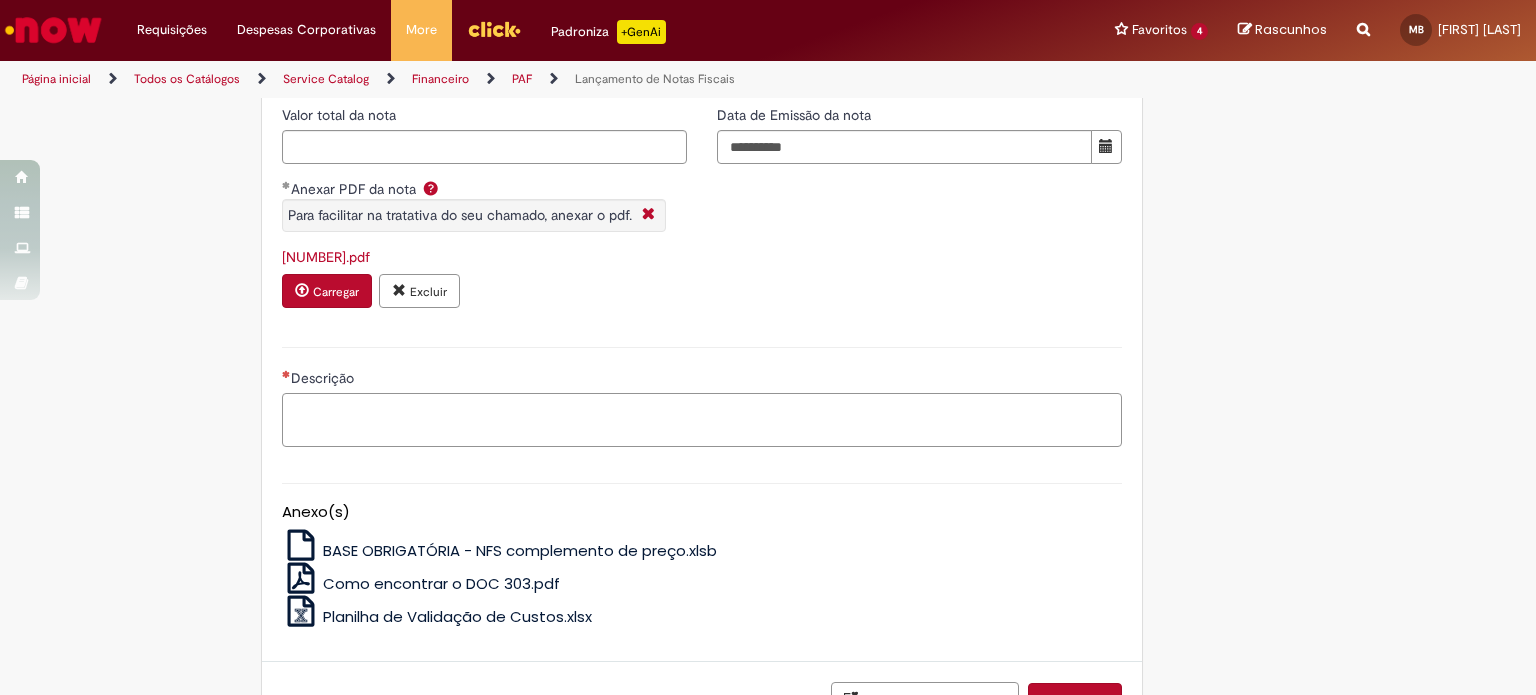 click on "Descrição" at bounding box center [702, 420] 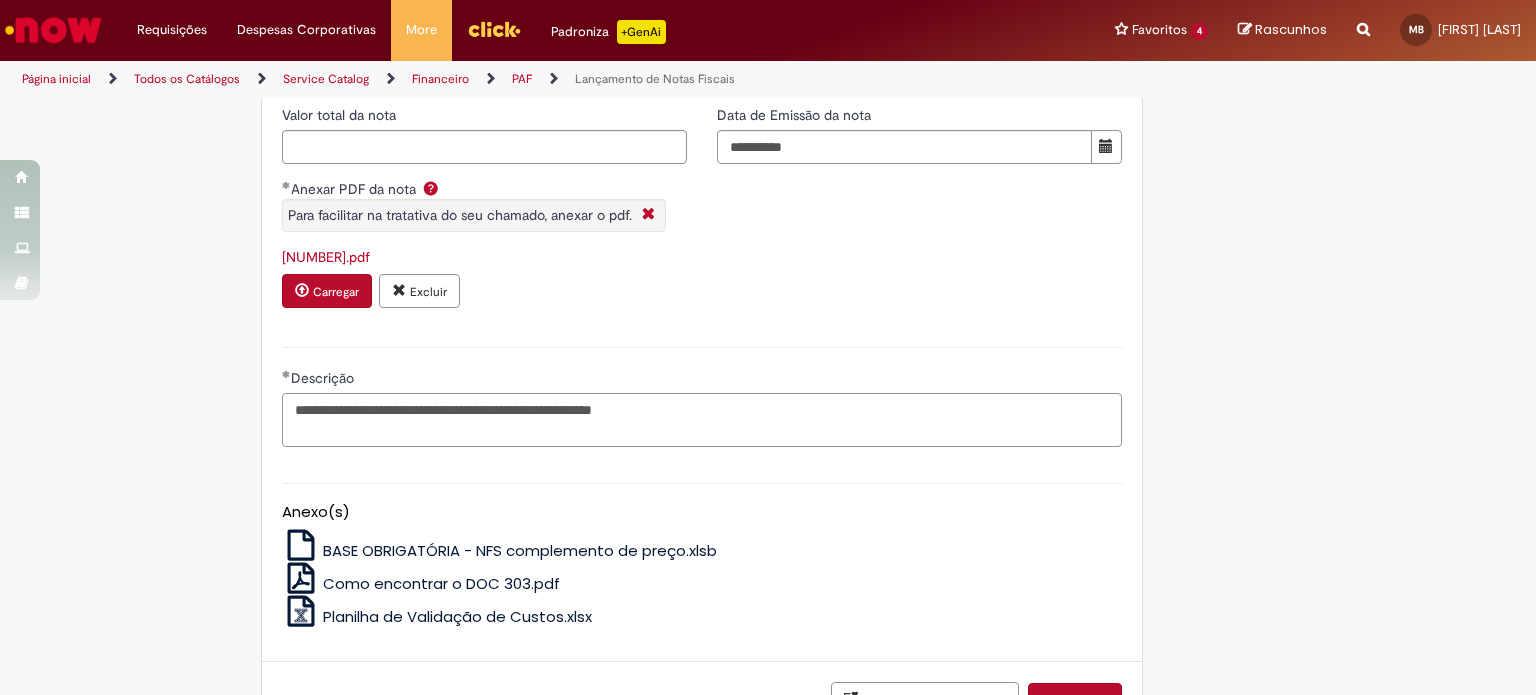 scroll, scrollTop: 1829, scrollLeft: 0, axis: vertical 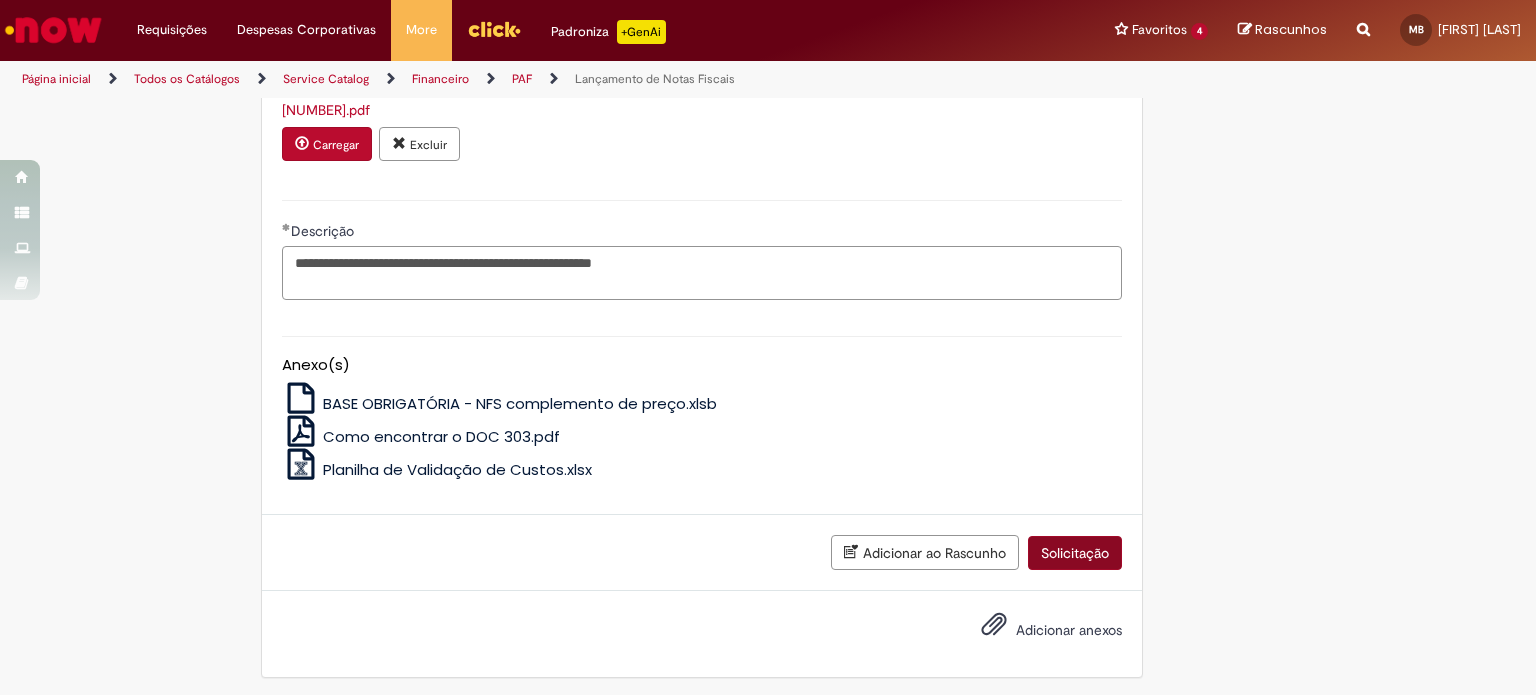 type on "**********" 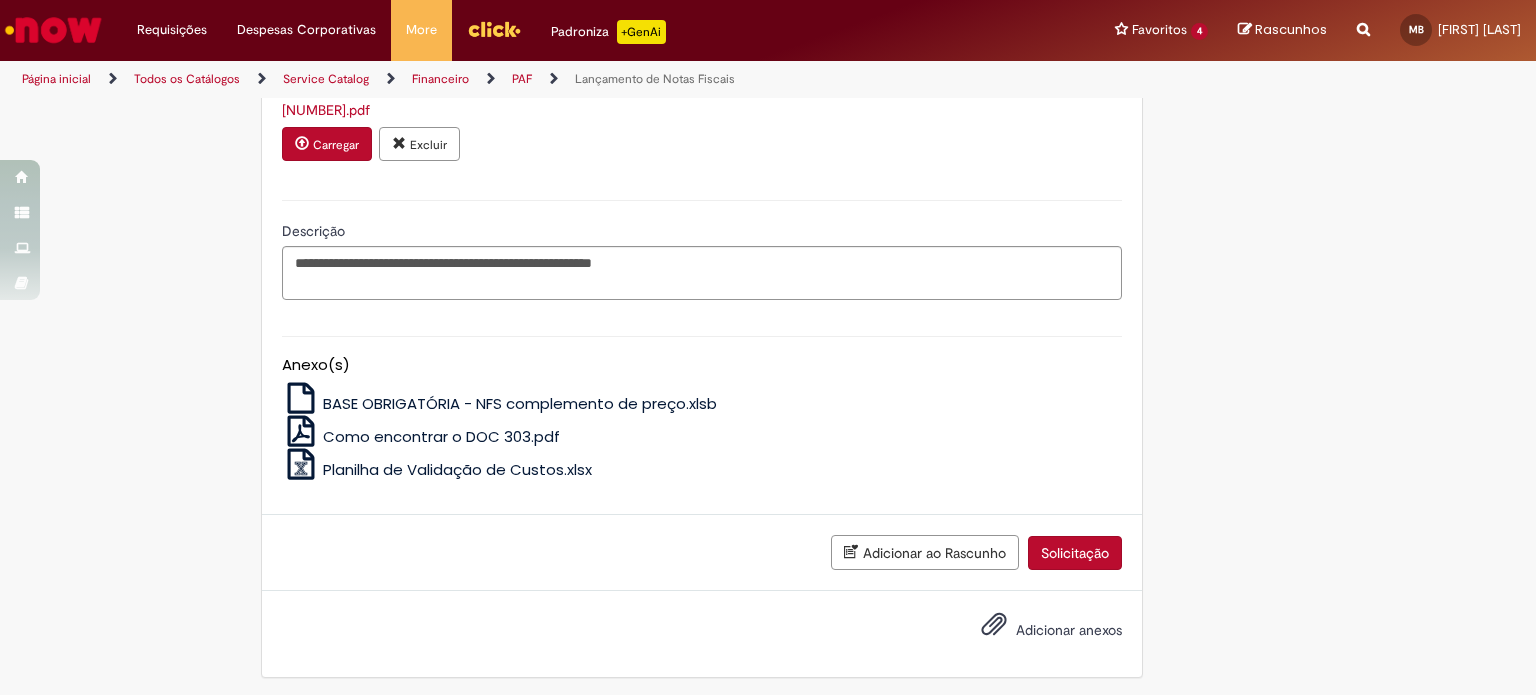 click on "Solicitação" at bounding box center (1075, 553) 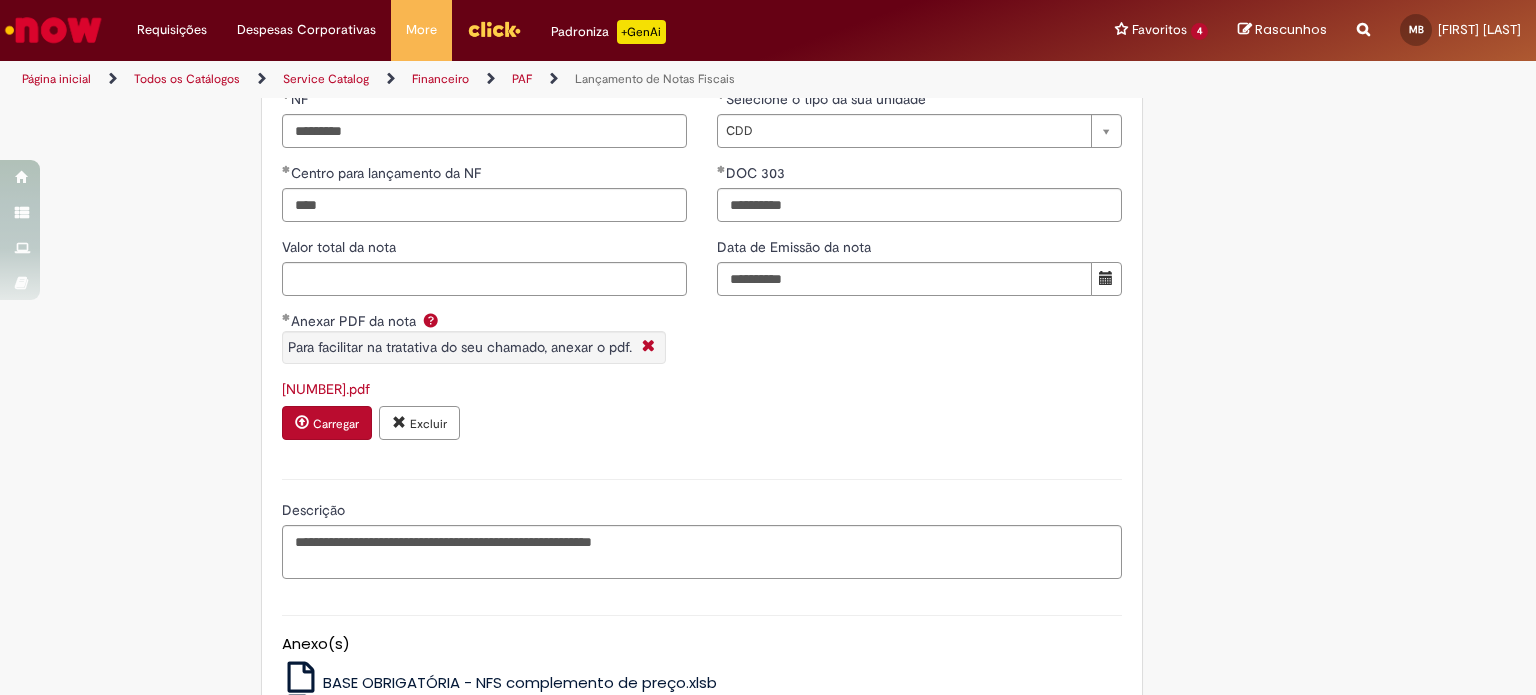 scroll, scrollTop: 1430, scrollLeft: 0, axis: vertical 